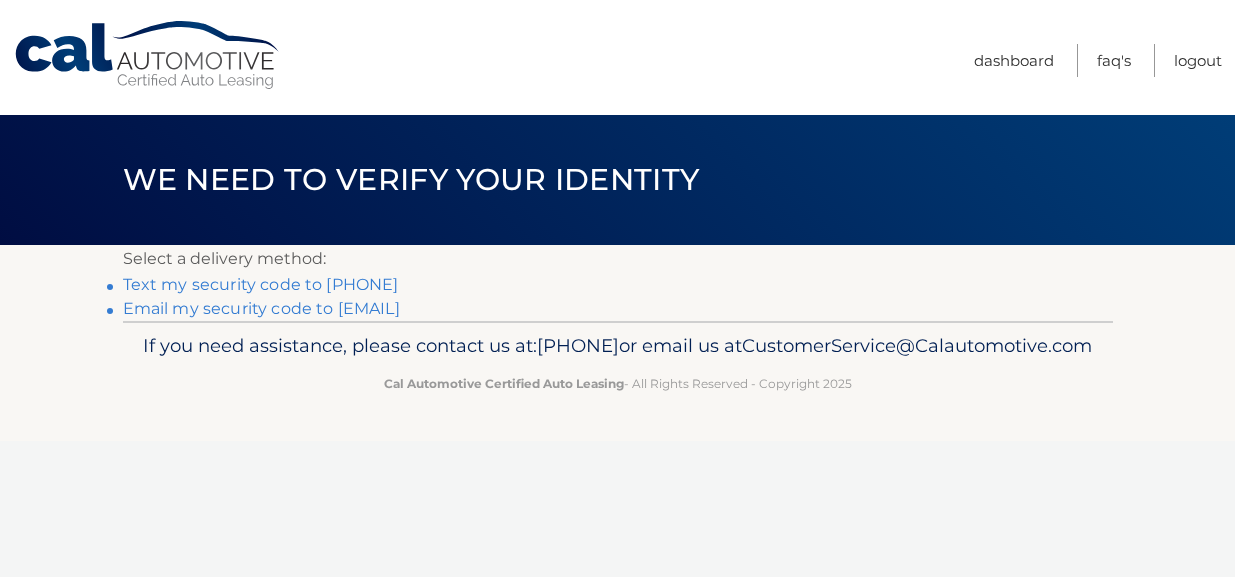 scroll, scrollTop: 0, scrollLeft: 0, axis: both 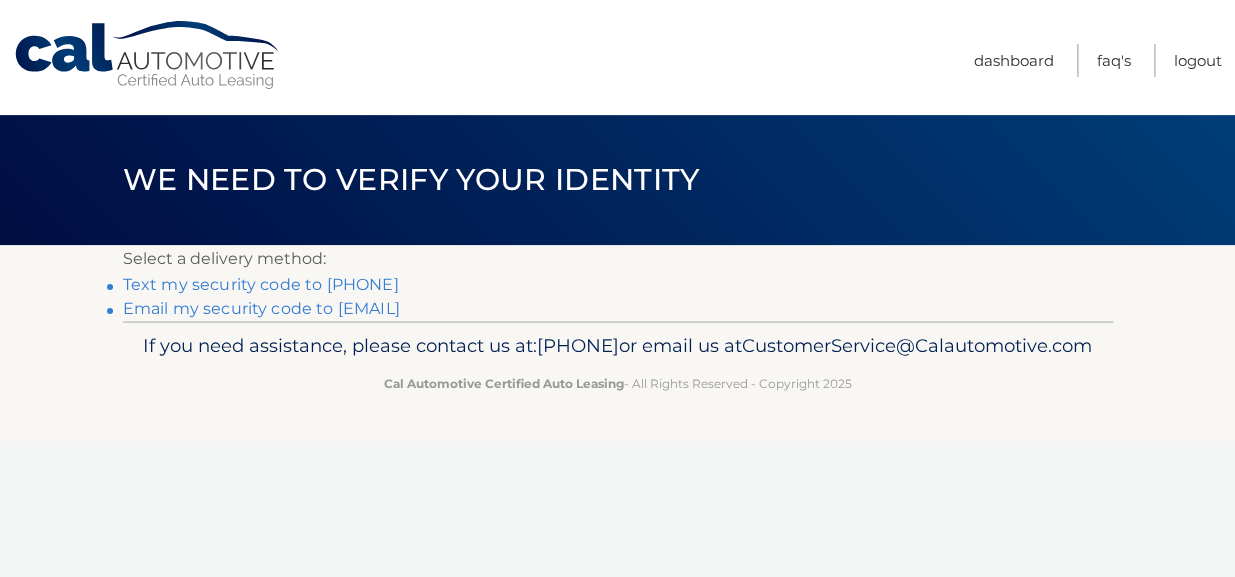 click on "Text my security code to xxx-xxx-2756" at bounding box center (261, 284) 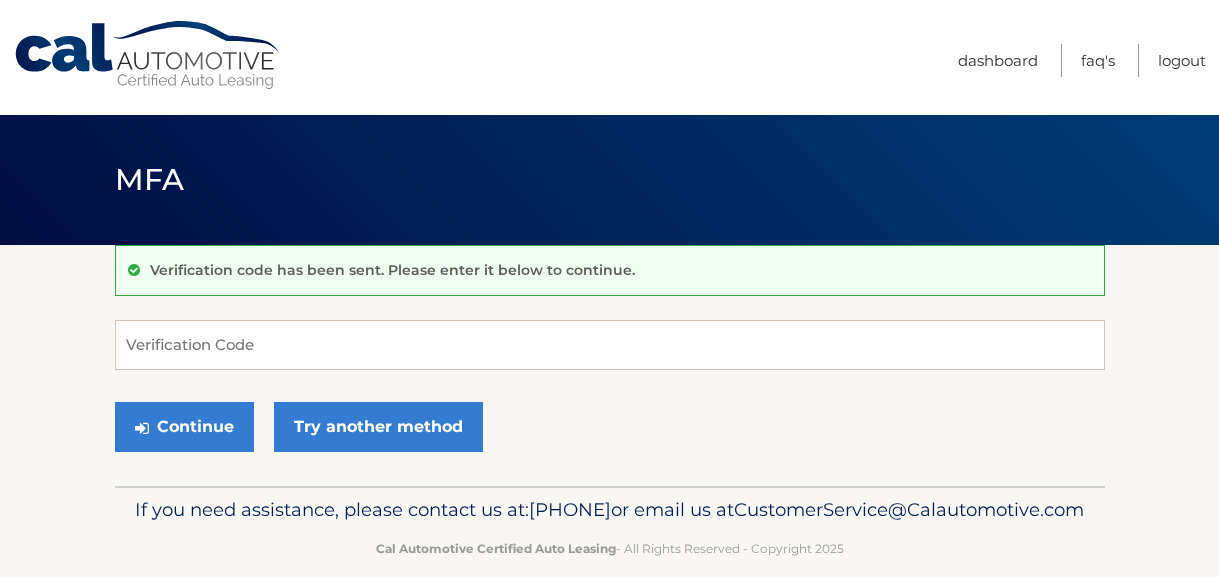 scroll, scrollTop: 0, scrollLeft: 0, axis: both 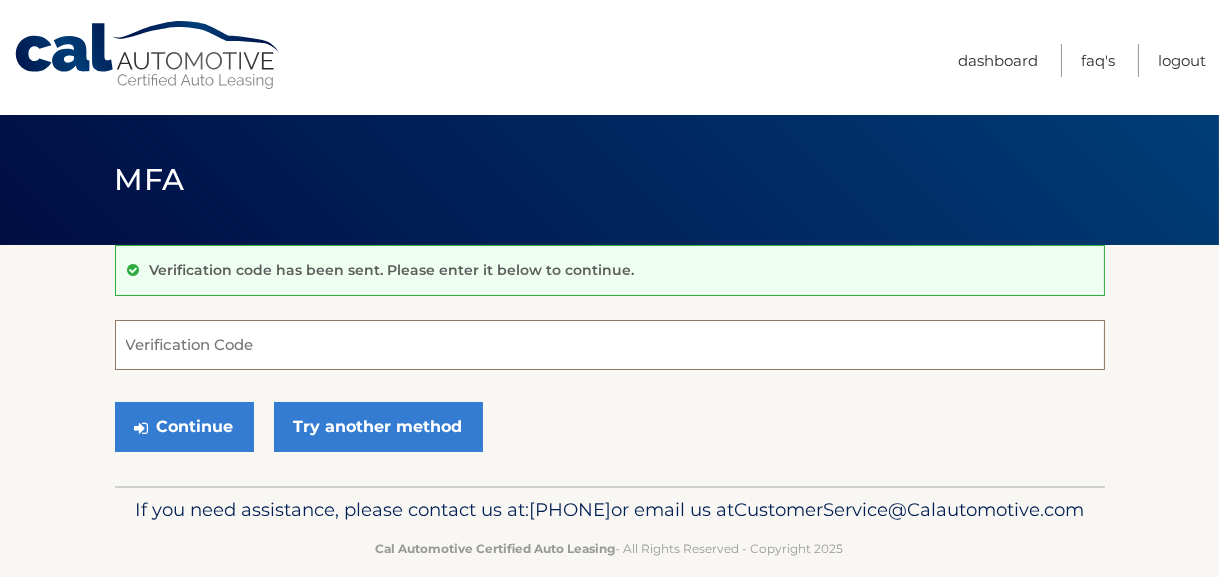 click on "Verification Code" at bounding box center [610, 345] 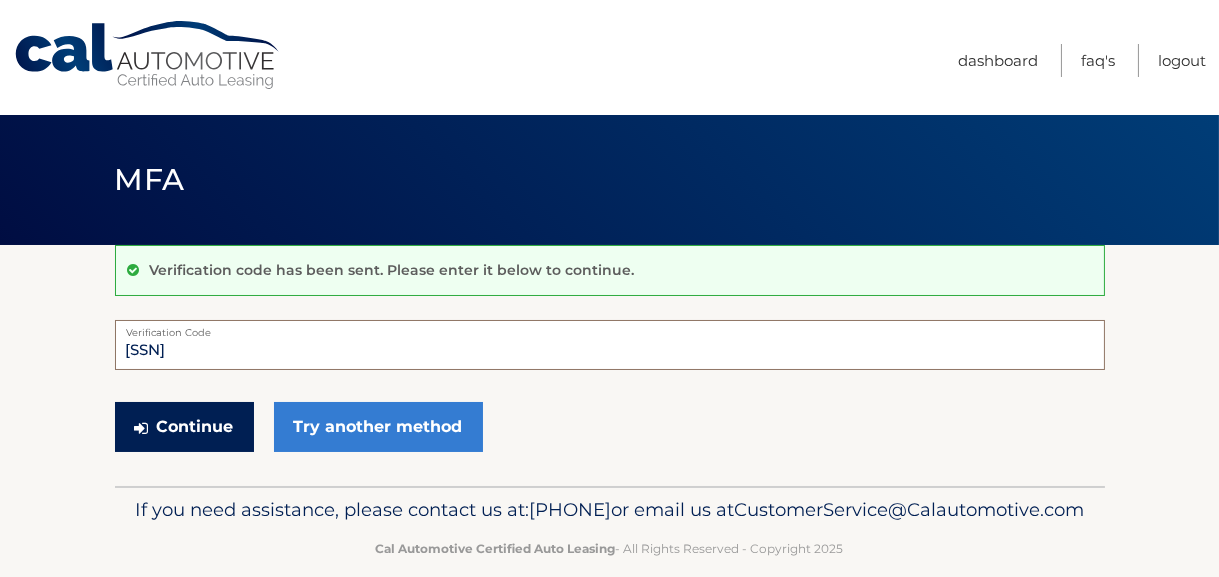 type on "[SSN]" 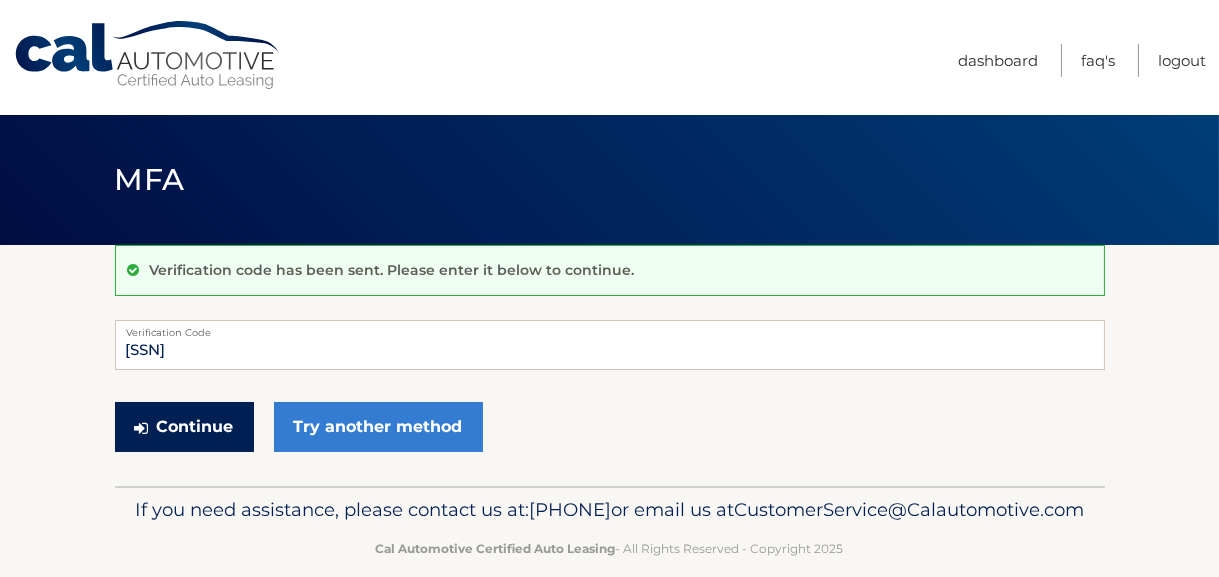 click on "Continue" at bounding box center [184, 427] 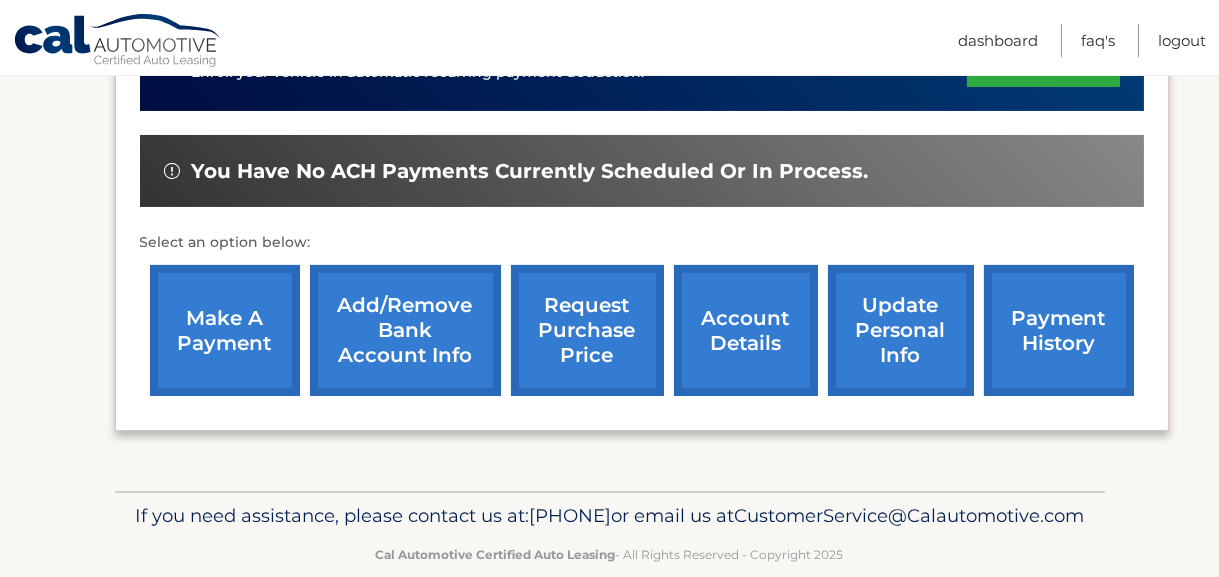 scroll, scrollTop: 600, scrollLeft: 0, axis: vertical 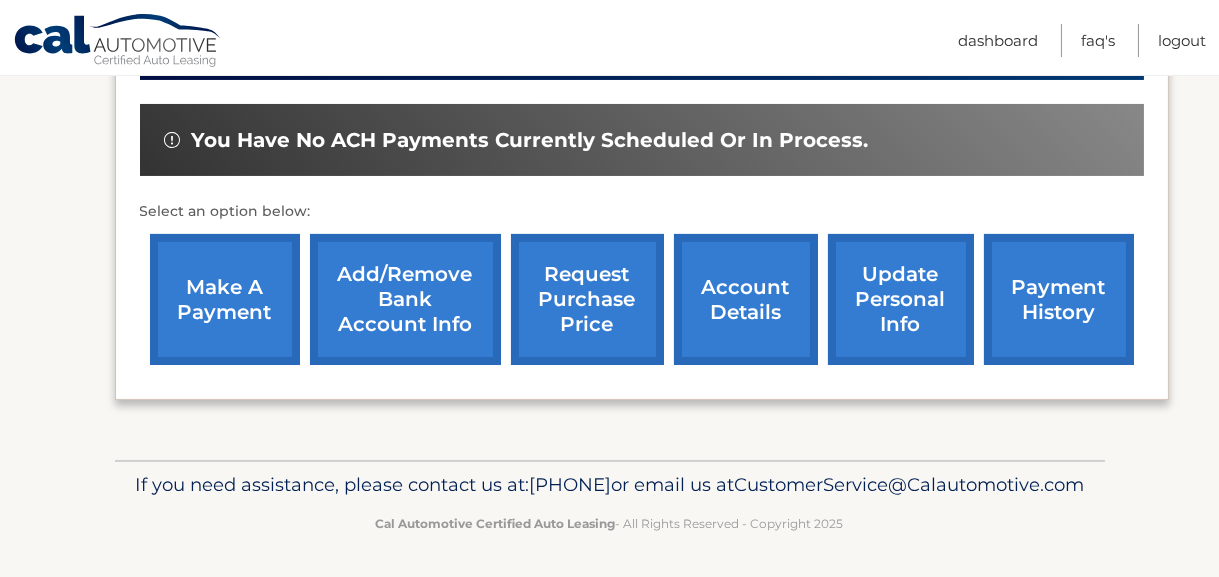 click on "make a payment" at bounding box center [225, 299] 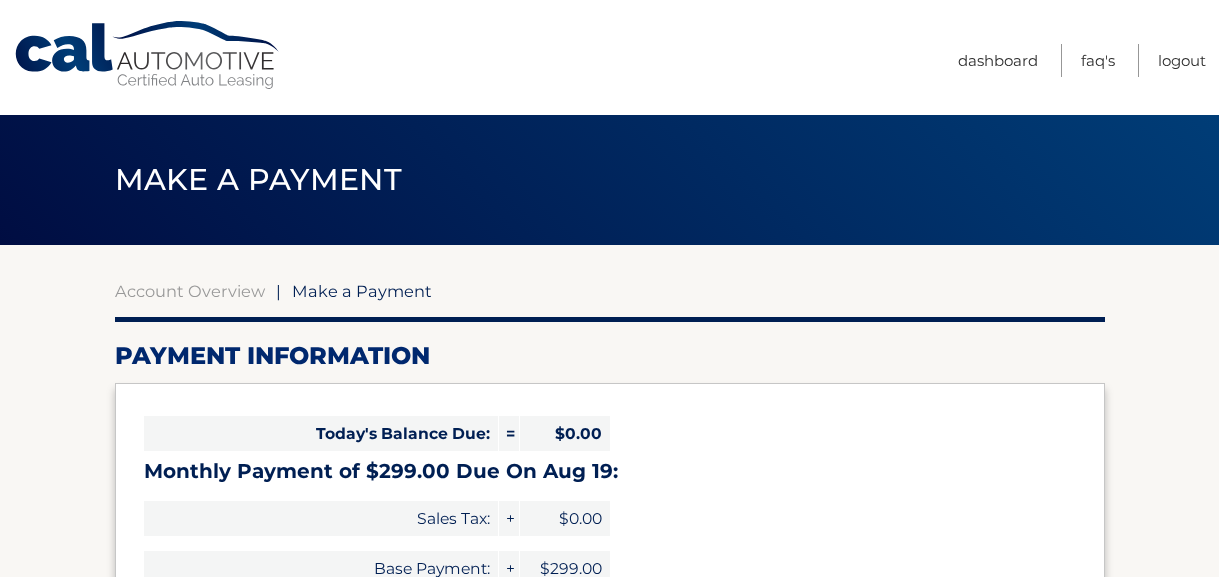 select on "N2E2NTk1YjktODkzOS00OGI0LThhZTgtZjY1ODQxZDBkYzgy" 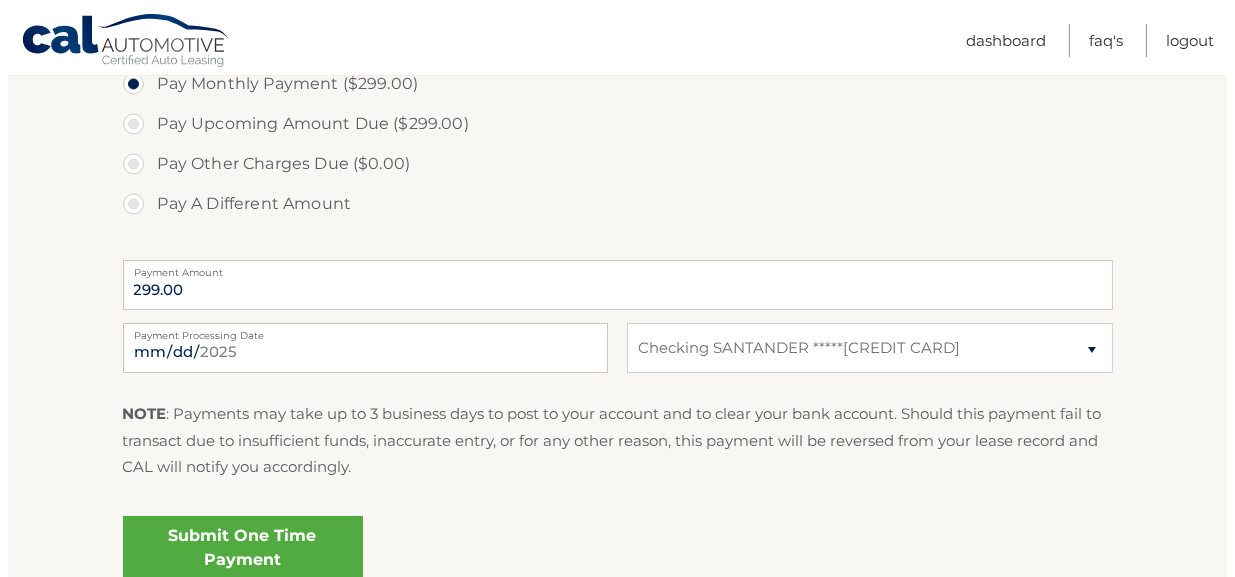 scroll, scrollTop: 700, scrollLeft: 0, axis: vertical 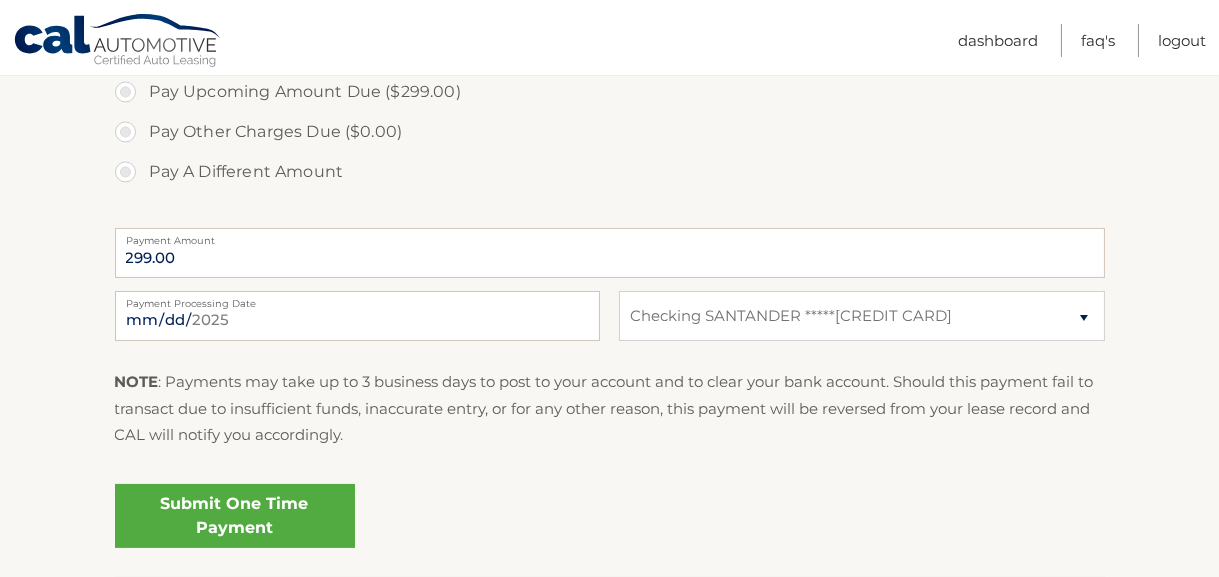 click on "Submit One Time Payment" at bounding box center (235, 516) 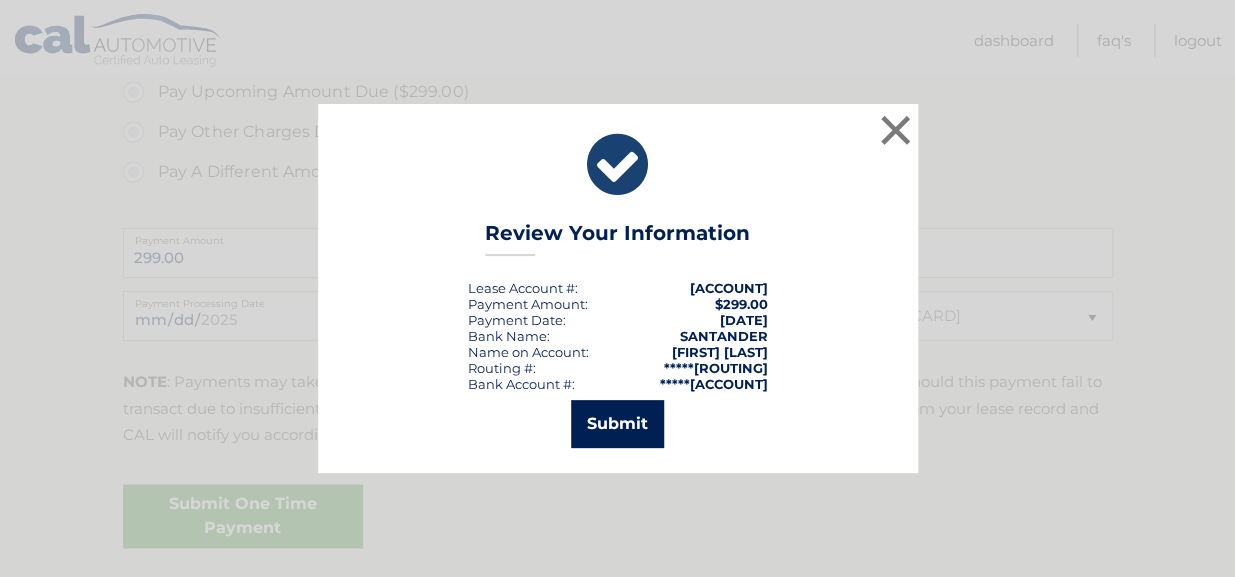 click on "Submit" at bounding box center (617, 424) 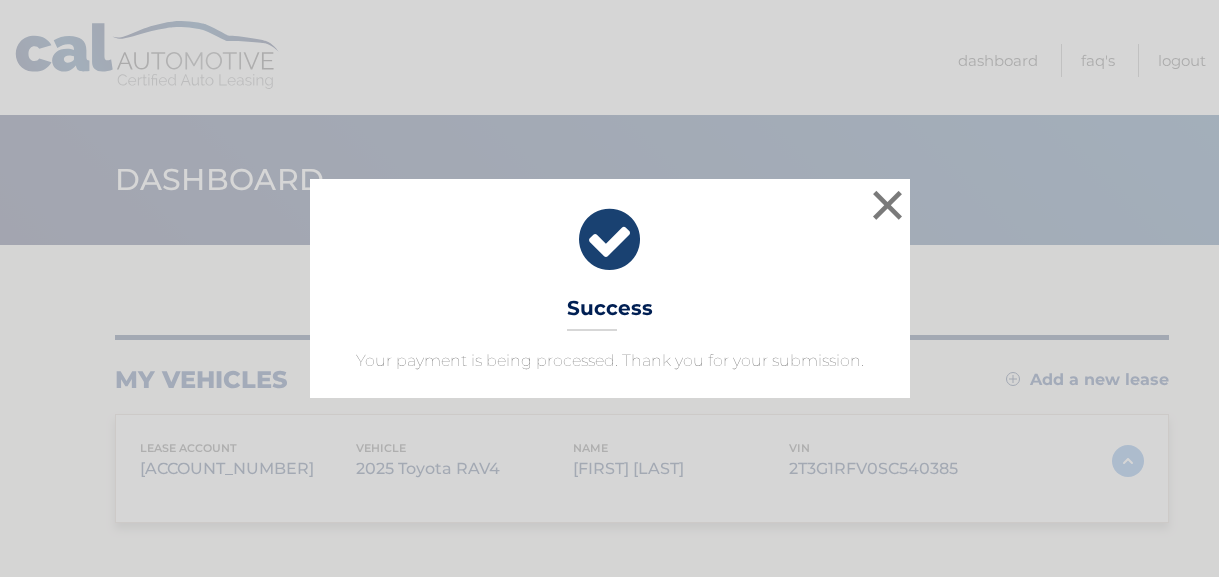 scroll, scrollTop: 0, scrollLeft: 0, axis: both 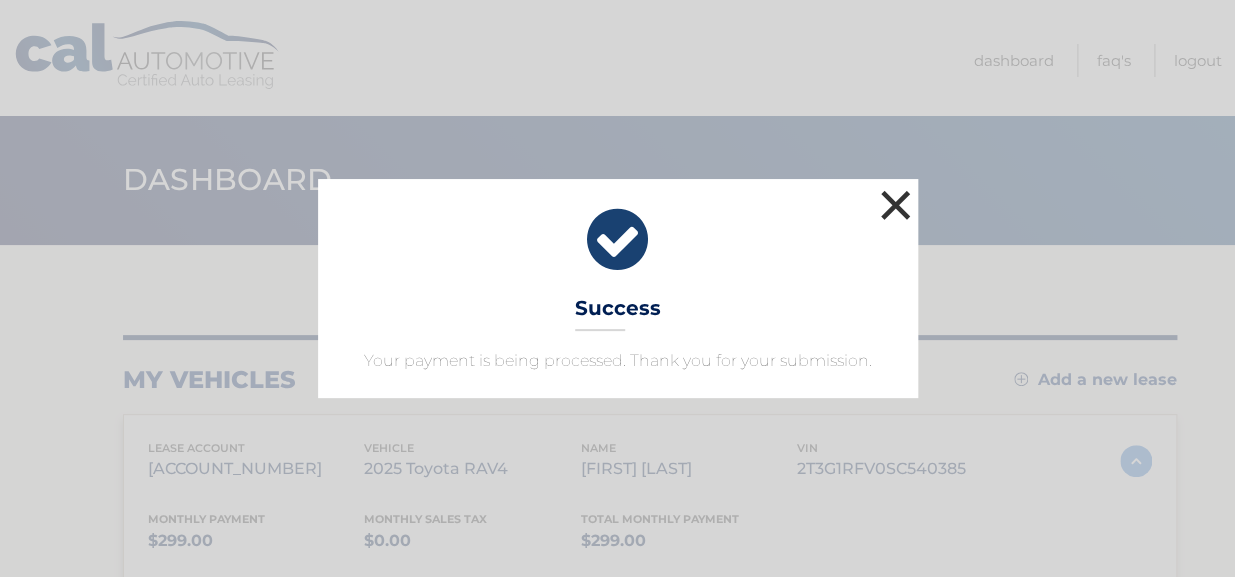 click on "×" at bounding box center [896, 205] 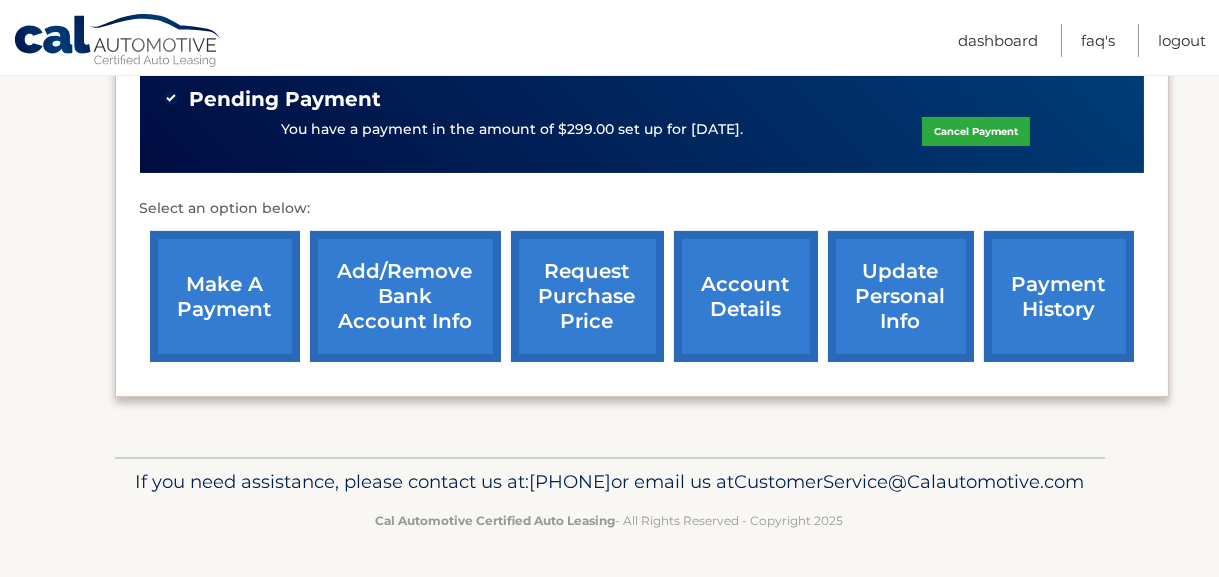 scroll, scrollTop: 670, scrollLeft: 0, axis: vertical 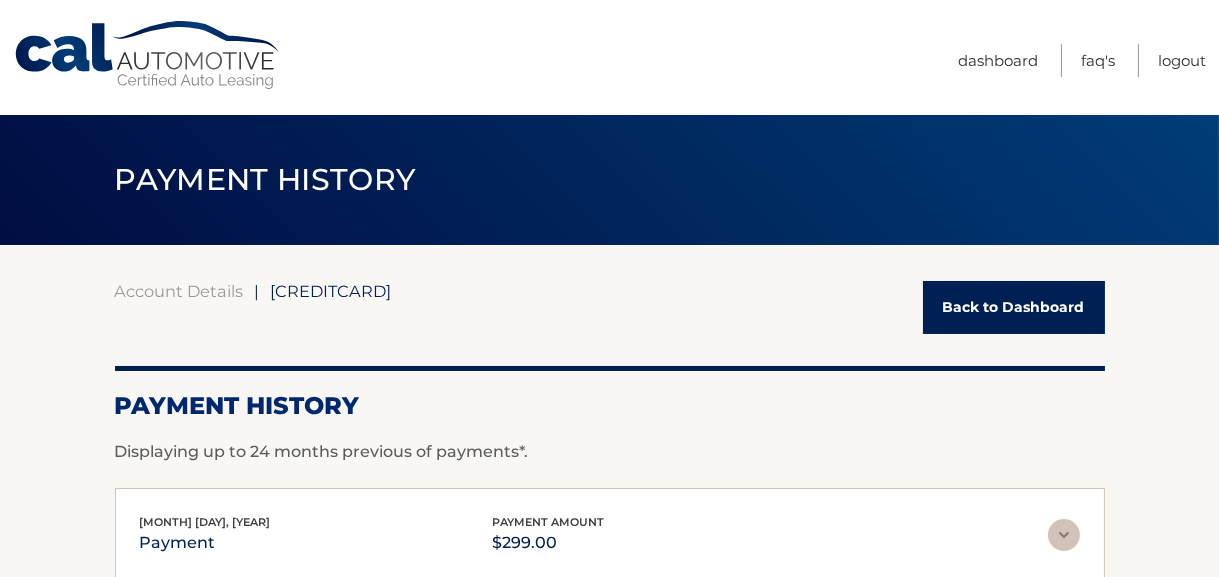 click on "Back to Dashboard" at bounding box center [1014, 307] 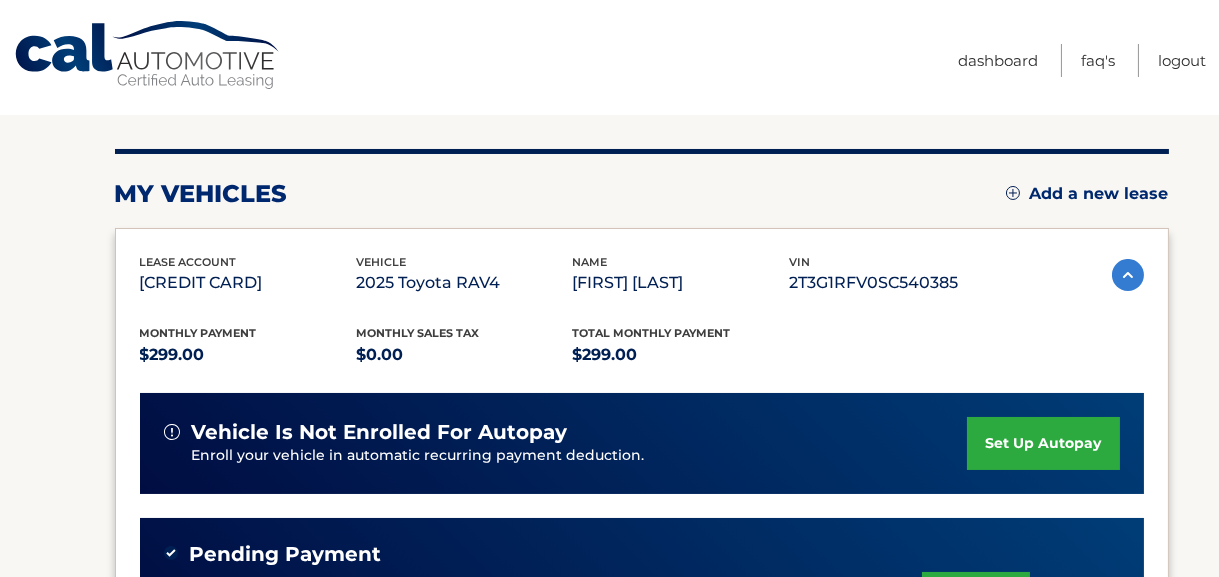scroll, scrollTop: 0, scrollLeft: 0, axis: both 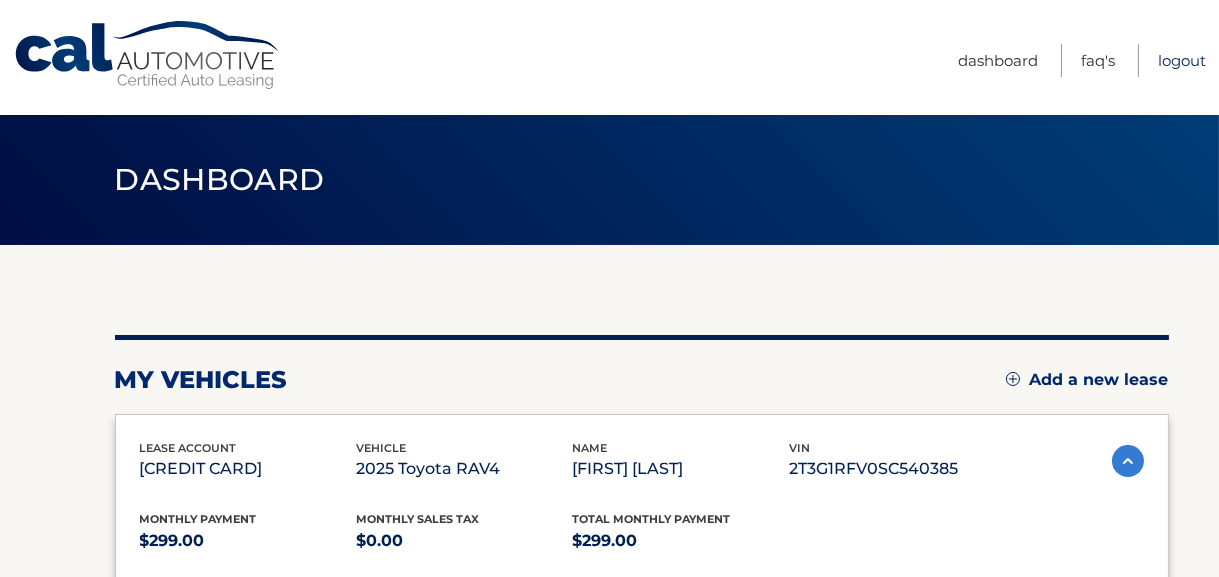 click on "Logout" at bounding box center [1182, 60] 